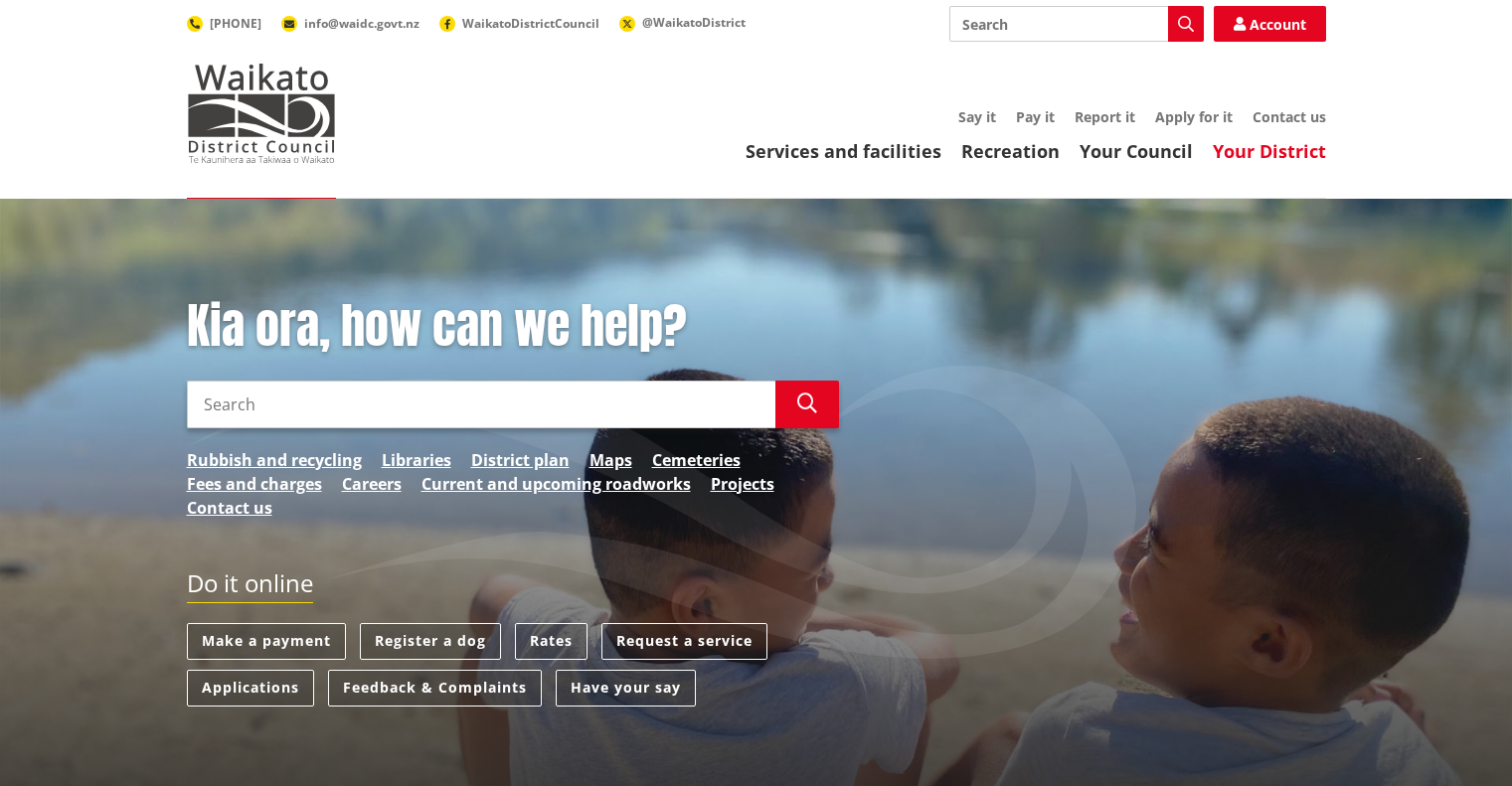 scroll, scrollTop: 0, scrollLeft: 0, axis: both 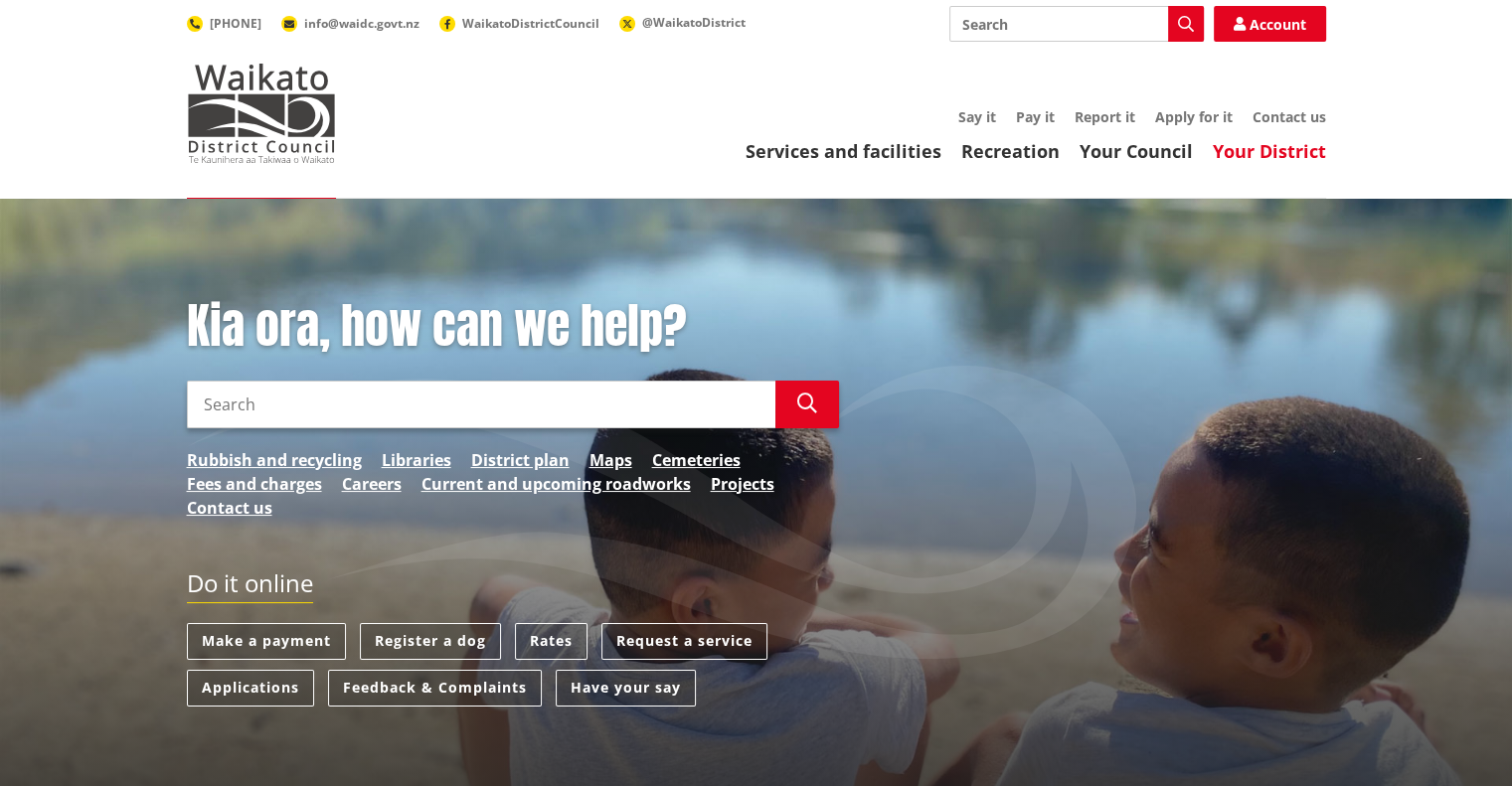 click on "Your District" at bounding box center (1269, 151) 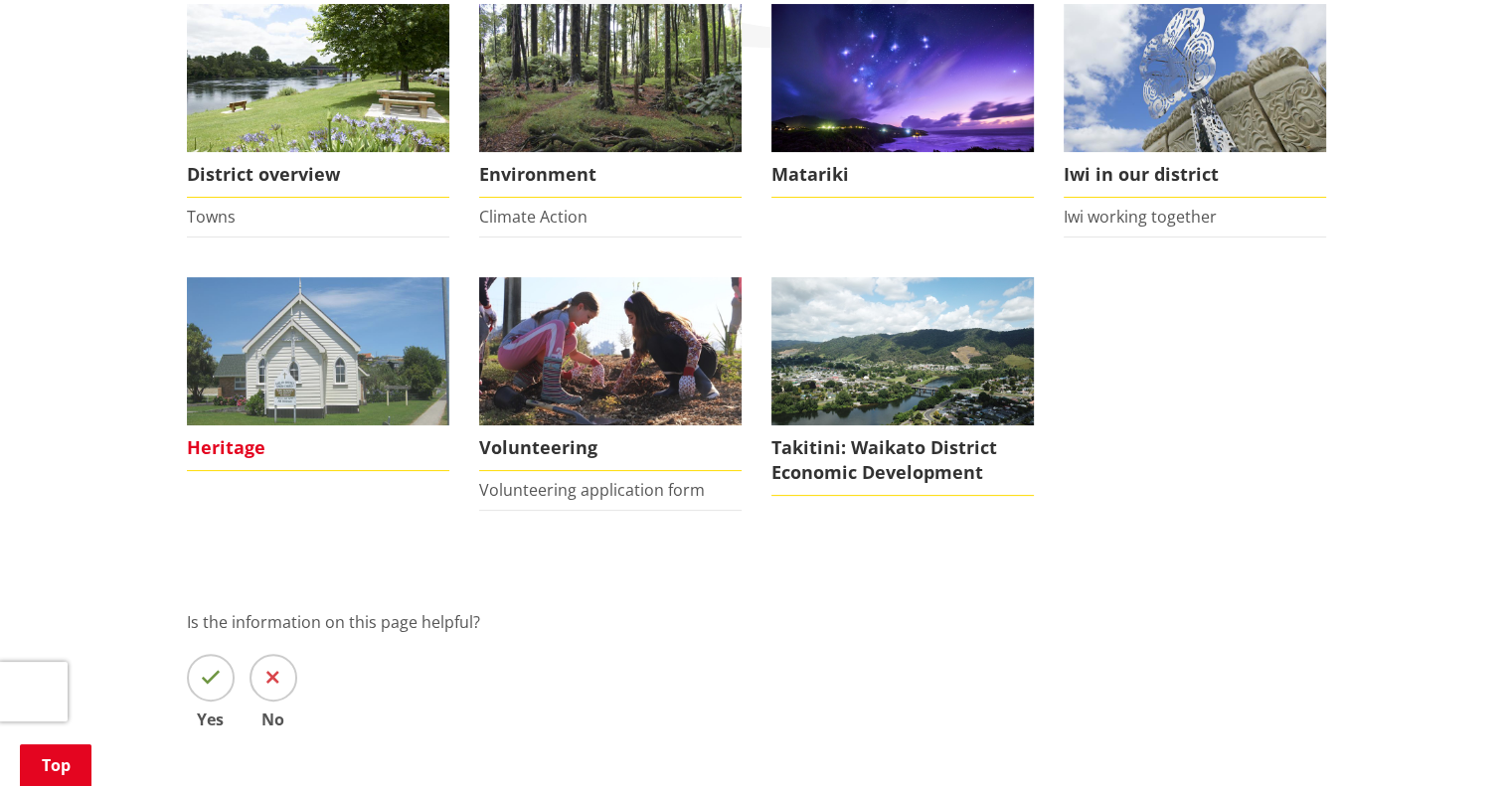 scroll, scrollTop: 0, scrollLeft: 0, axis: both 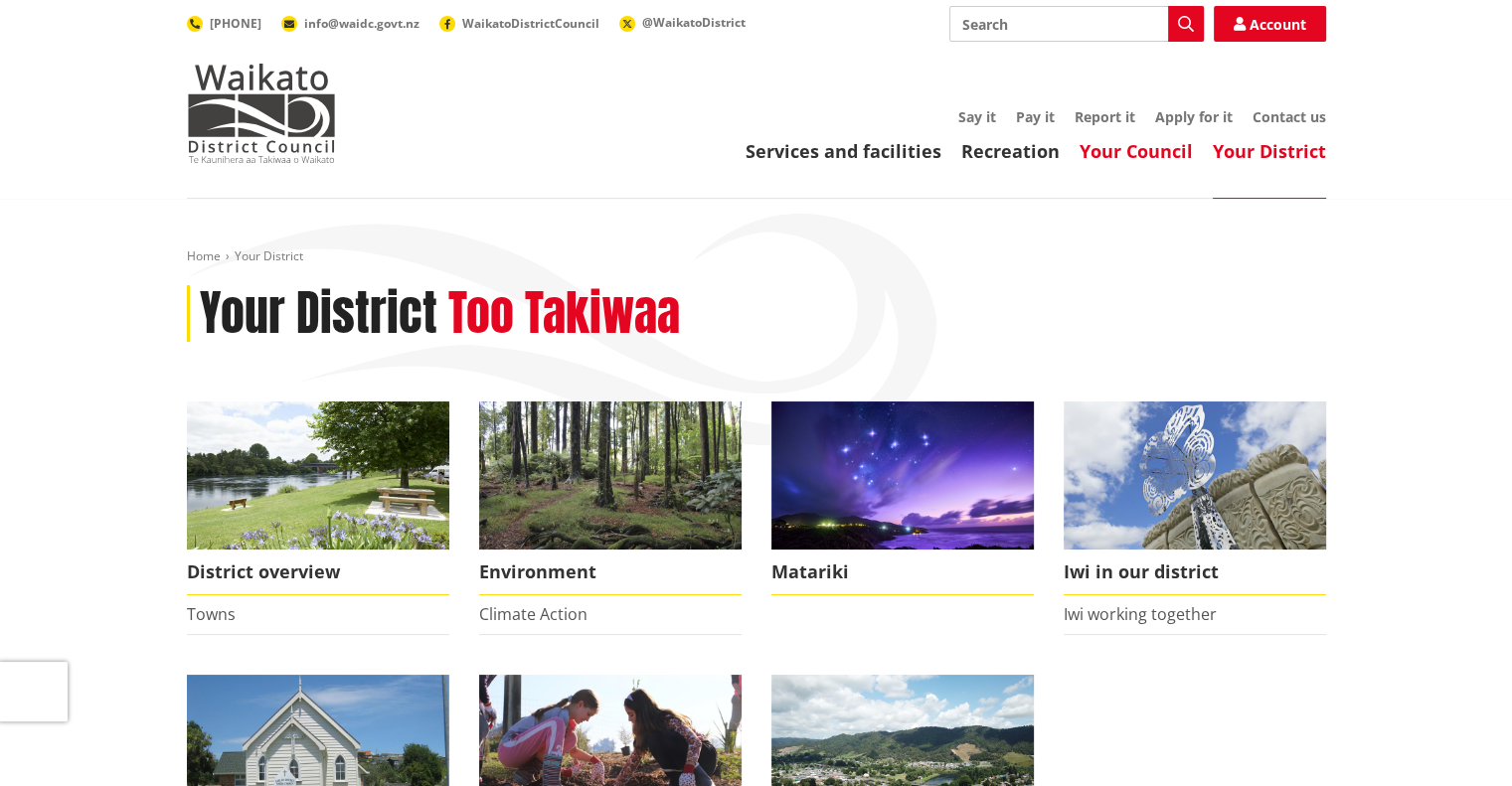 click on "Your Council" at bounding box center (1136, 151) 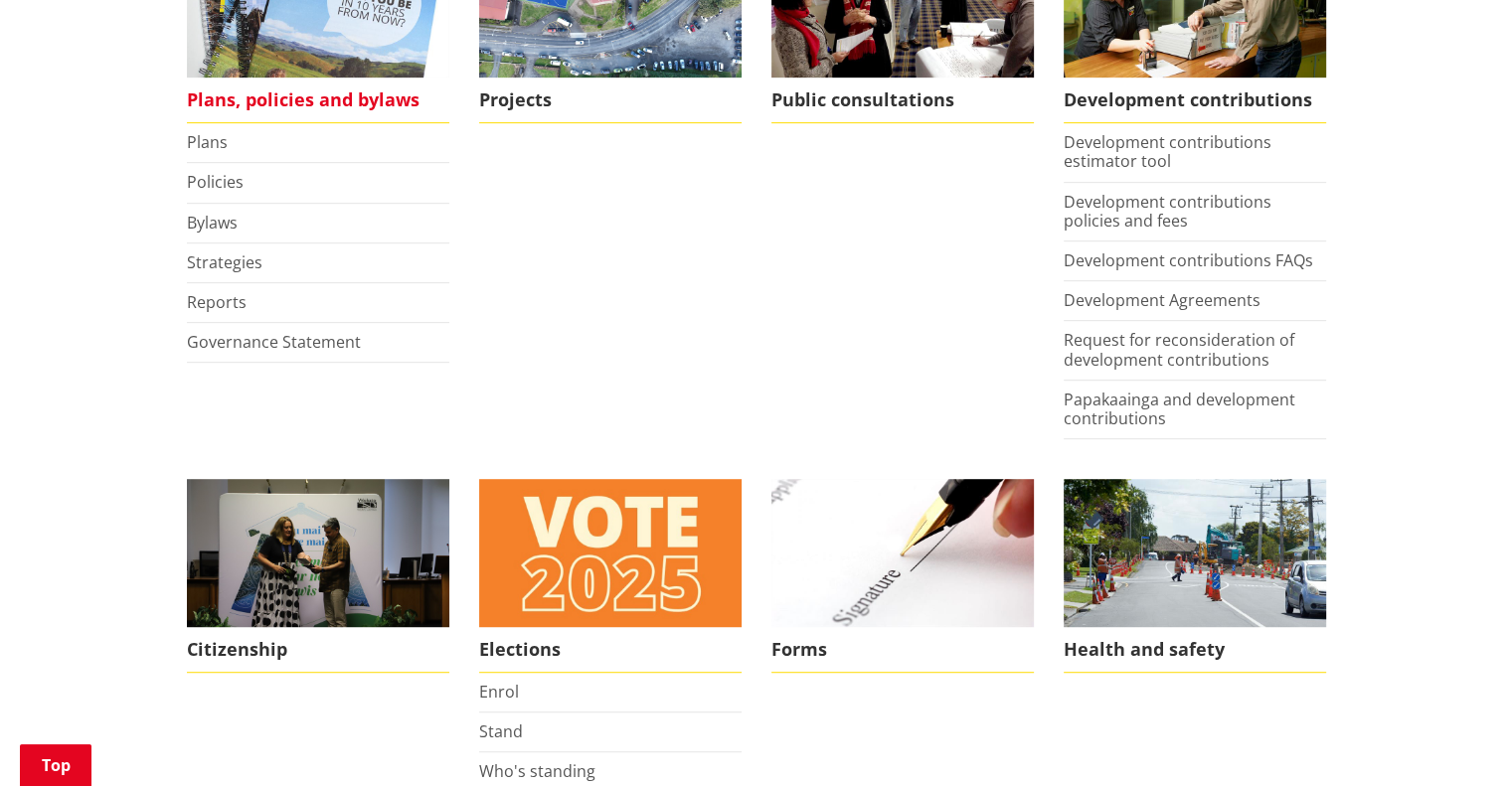 scroll, scrollTop: 894, scrollLeft: 0, axis: vertical 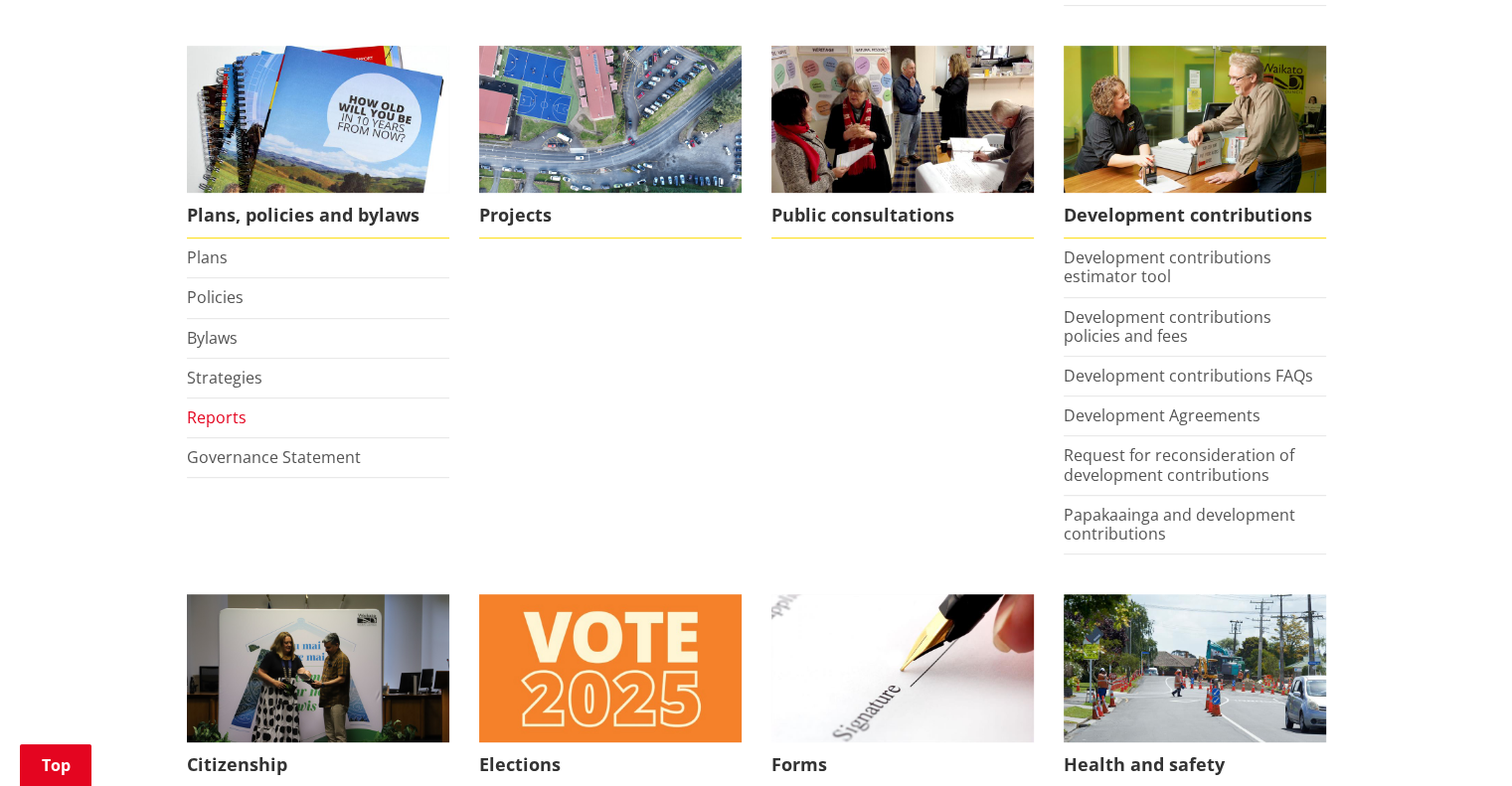 click on "Reports" at bounding box center [217, 417] 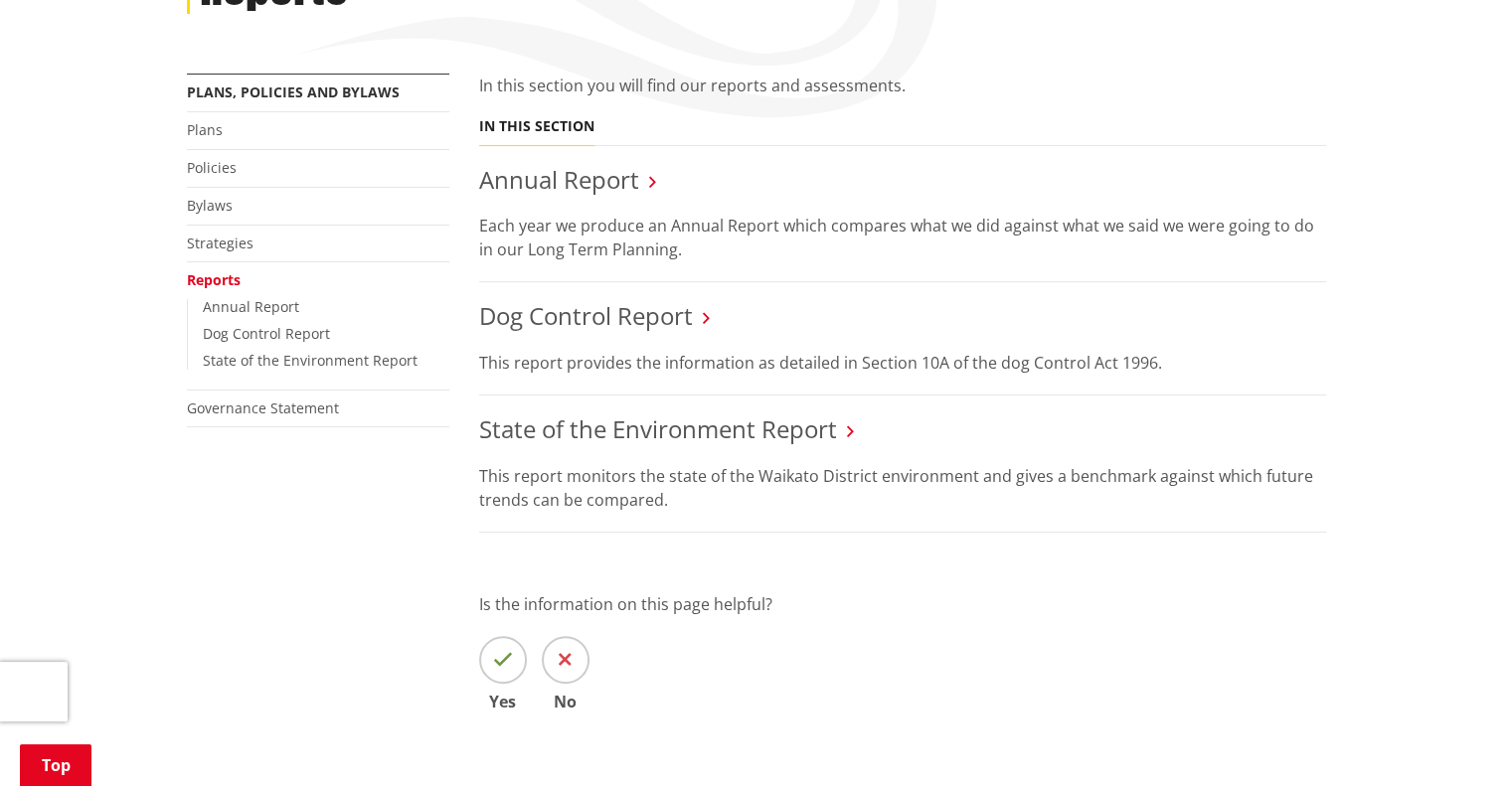 scroll, scrollTop: 99, scrollLeft: 0, axis: vertical 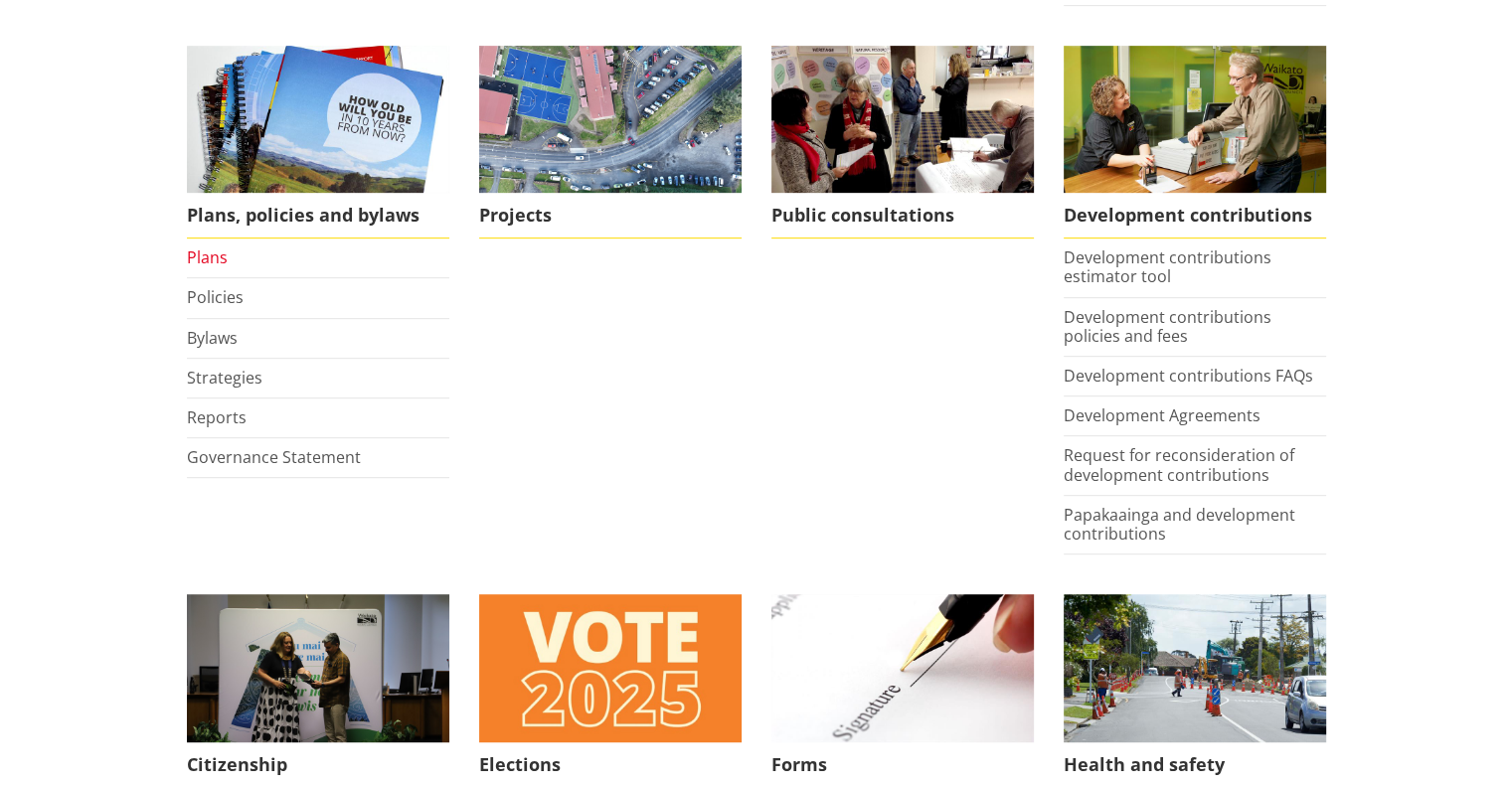 click on "Plans" at bounding box center (207, 257) 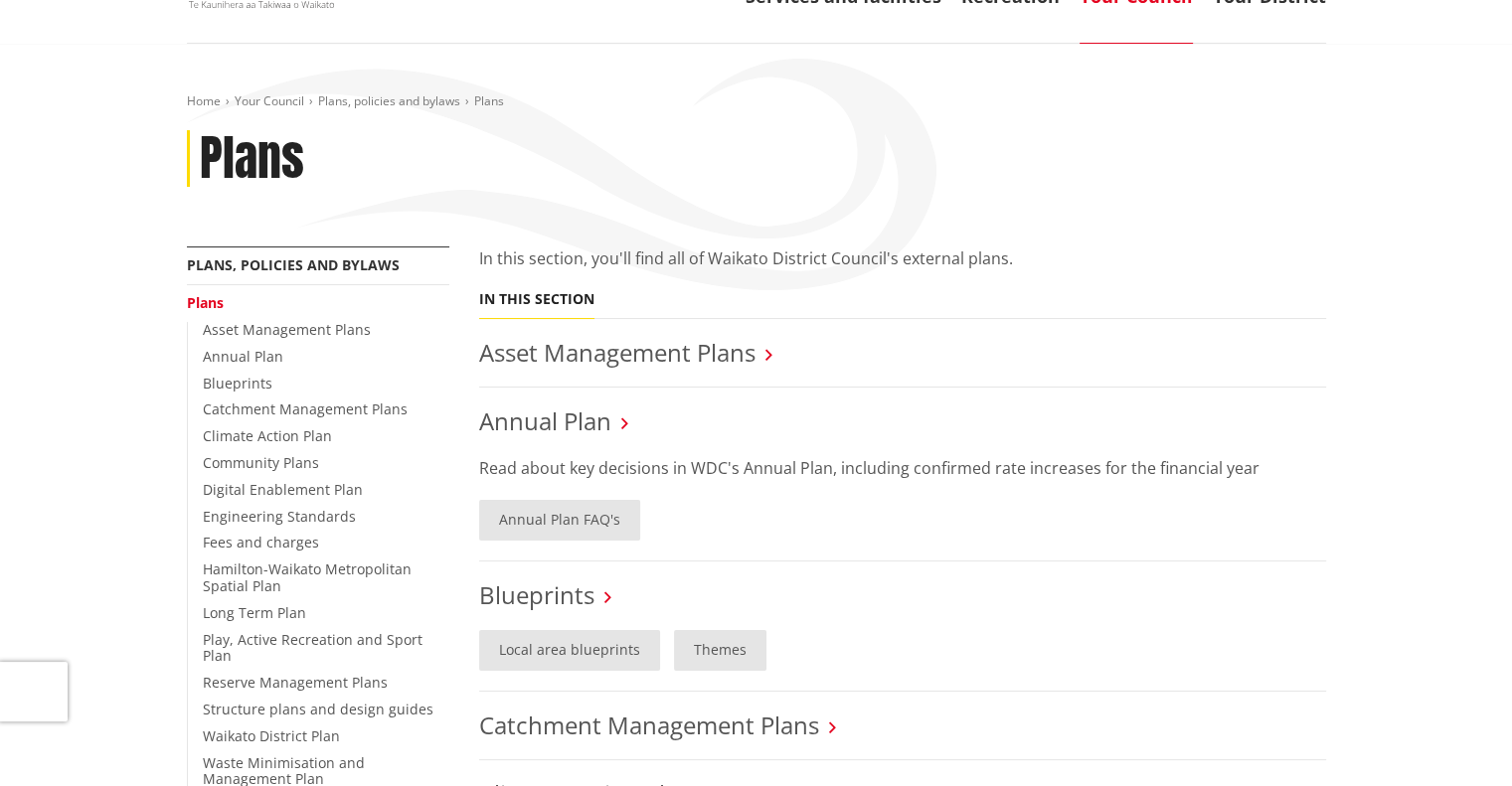 scroll, scrollTop: 199, scrollLeft: 0, axis: vertical 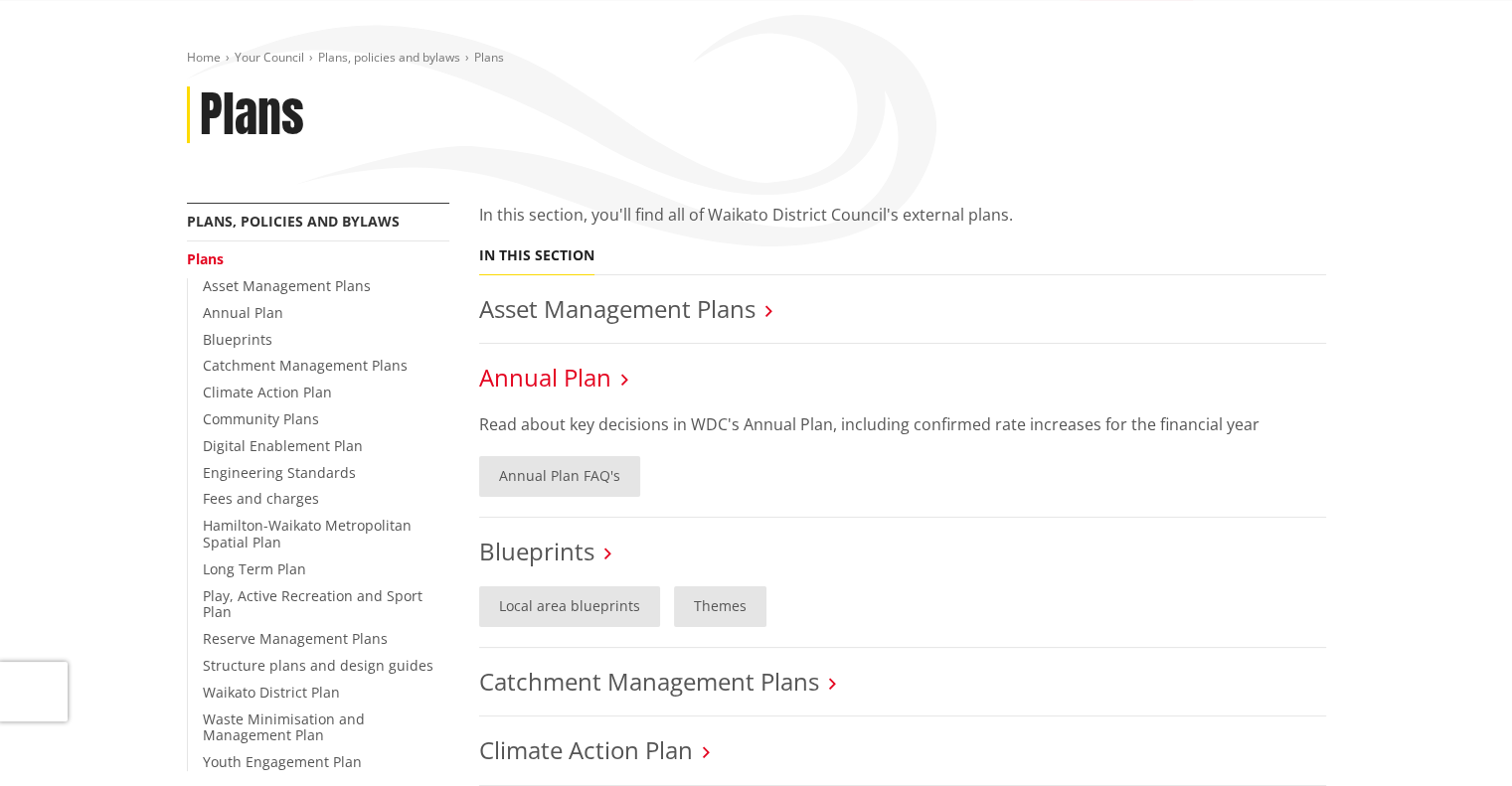 click on "Annual Plan" at bounding box center [545, 377] 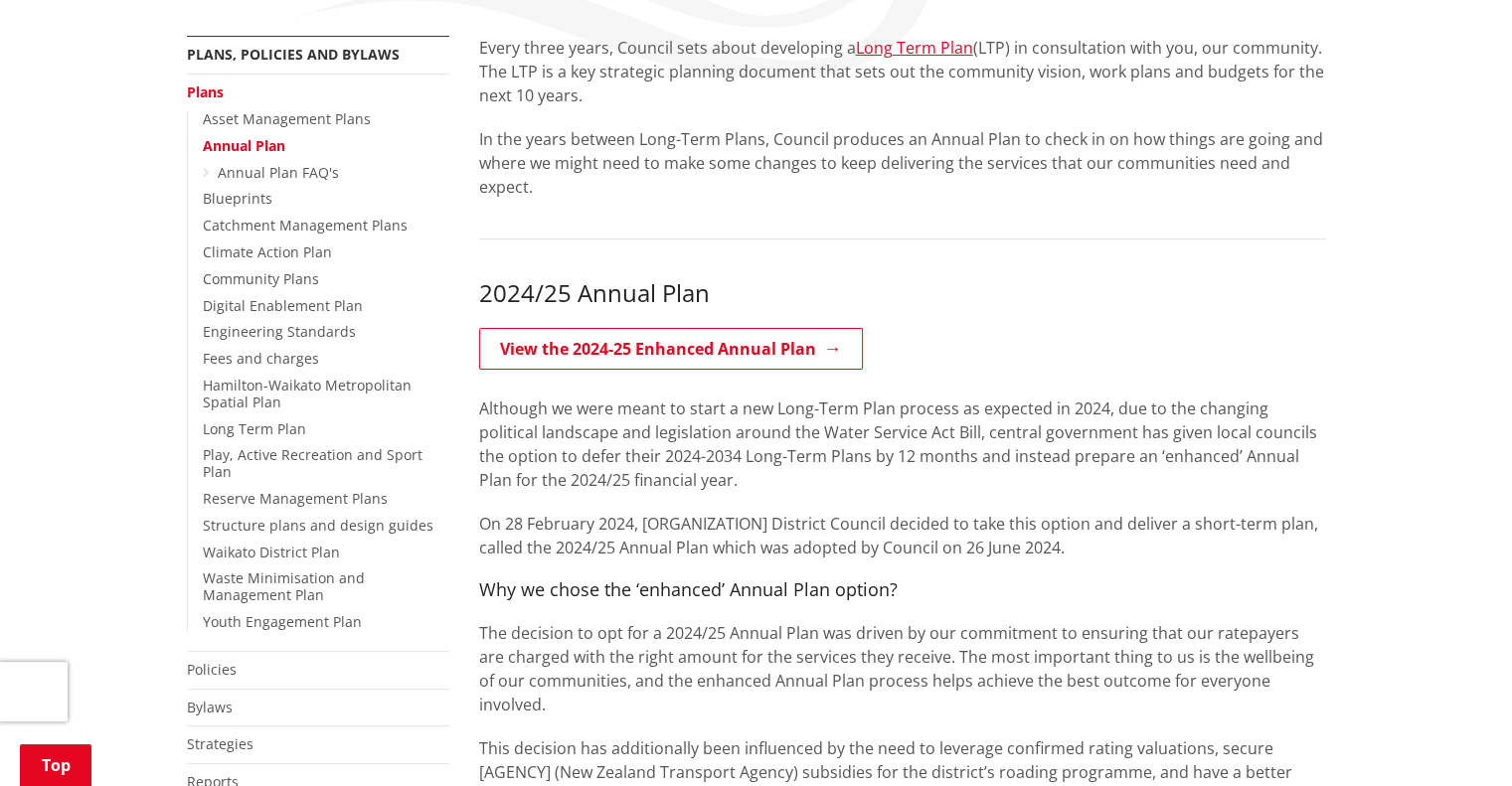 scroll, scrollTop: 497, scrollLeft: 0, axis: vertical 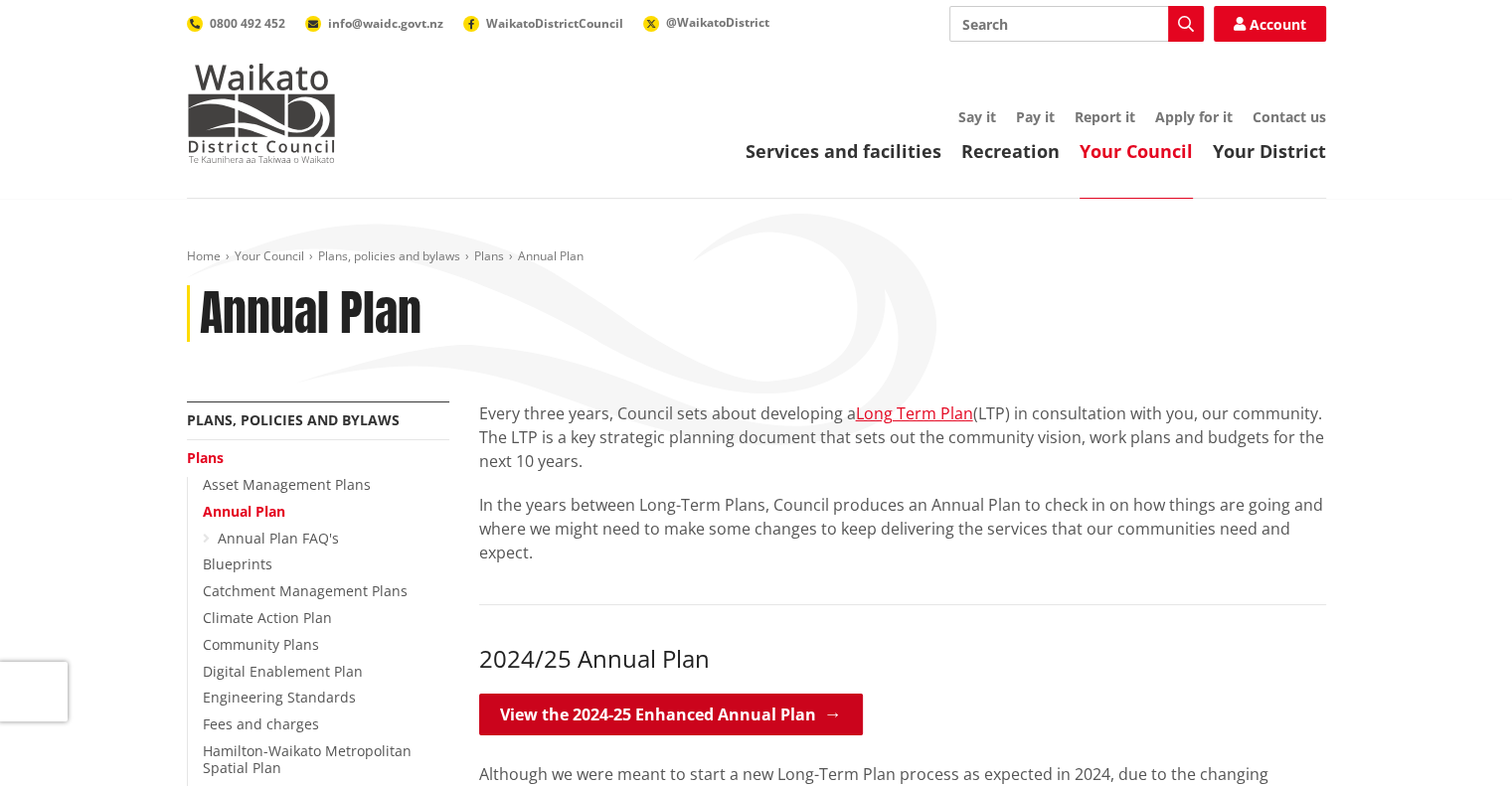 click on "View the 2024-25 Enhanced Annual Plan" at bounding box center [671, 714] 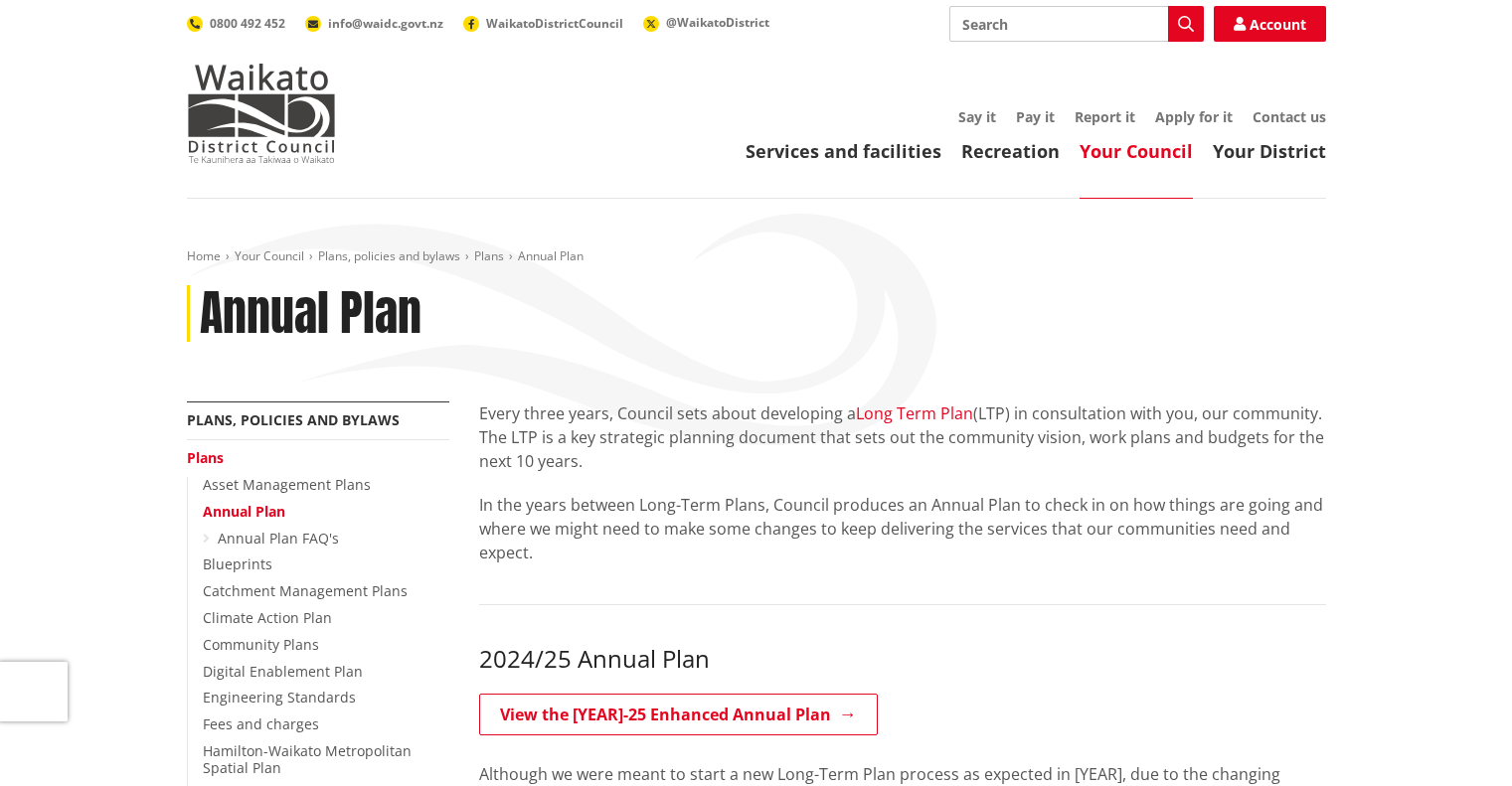 scroll, scrollTop: 0, scrollLeft: 0, axis: both 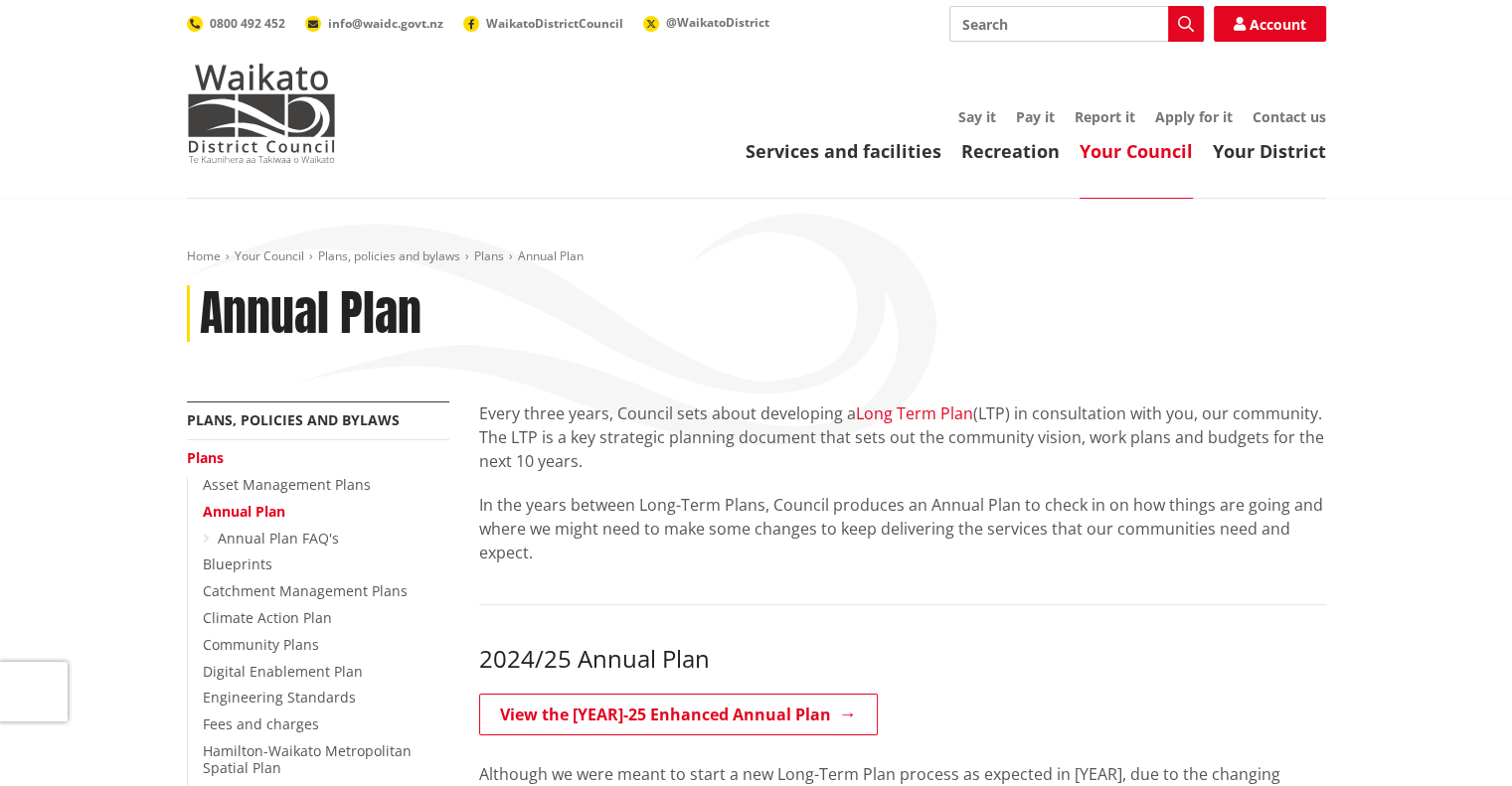 click on "Long Term Plan" at bounding box center (915, 413) 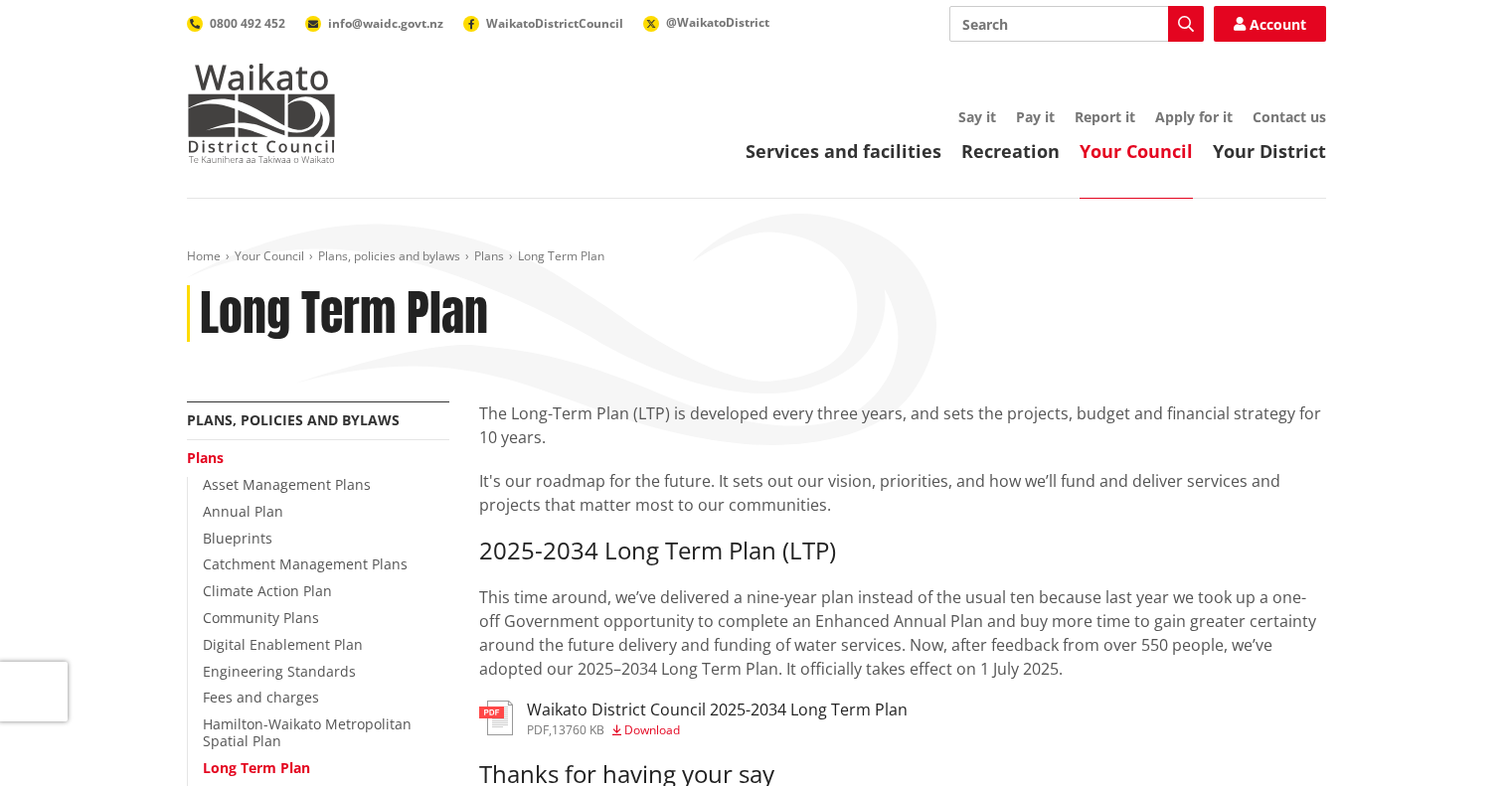 scroll, scrollTop: 298, scrollLeft: 0, axis: vertical 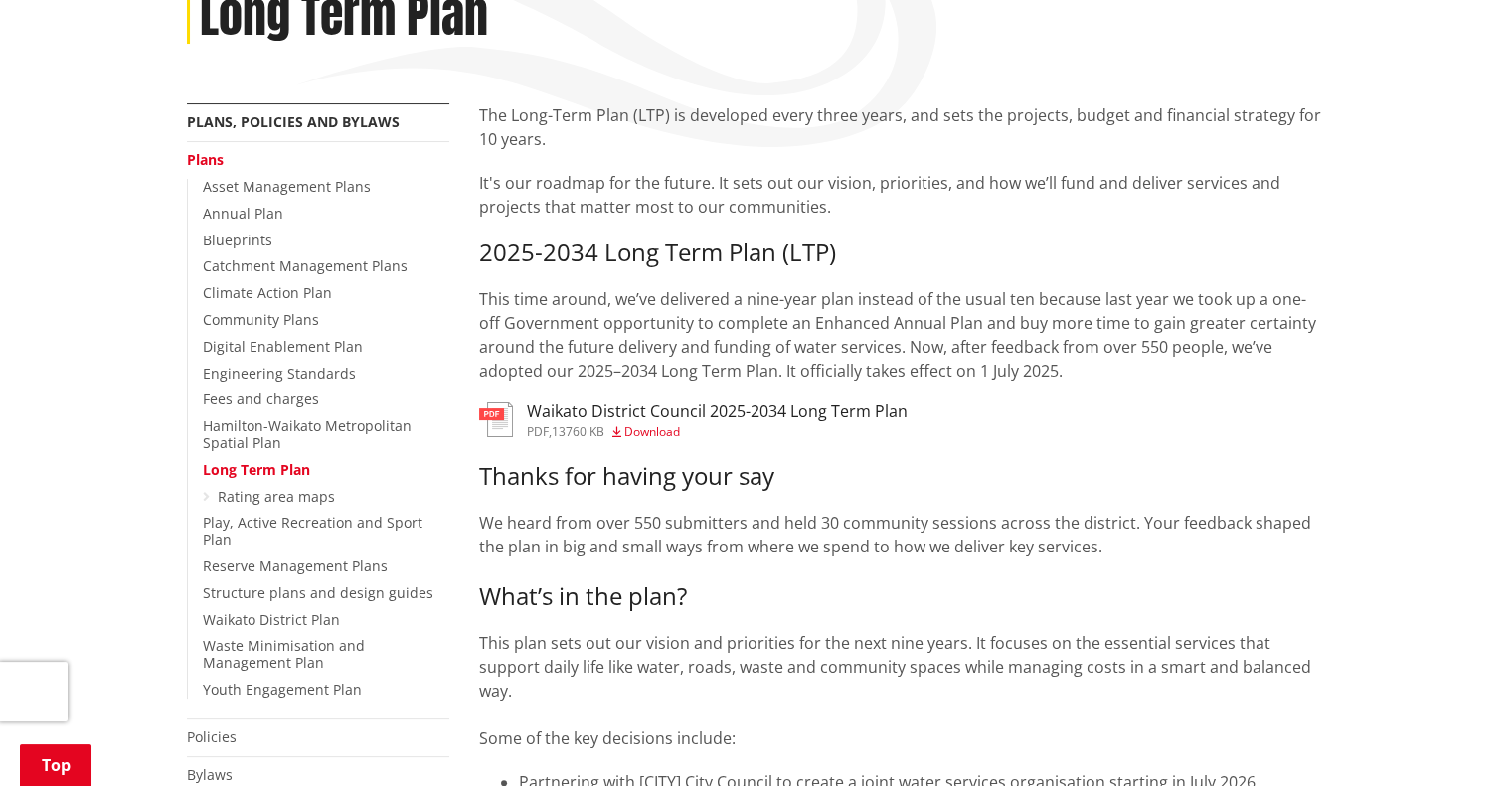click on "Download" at bounding box center (652, 431) 